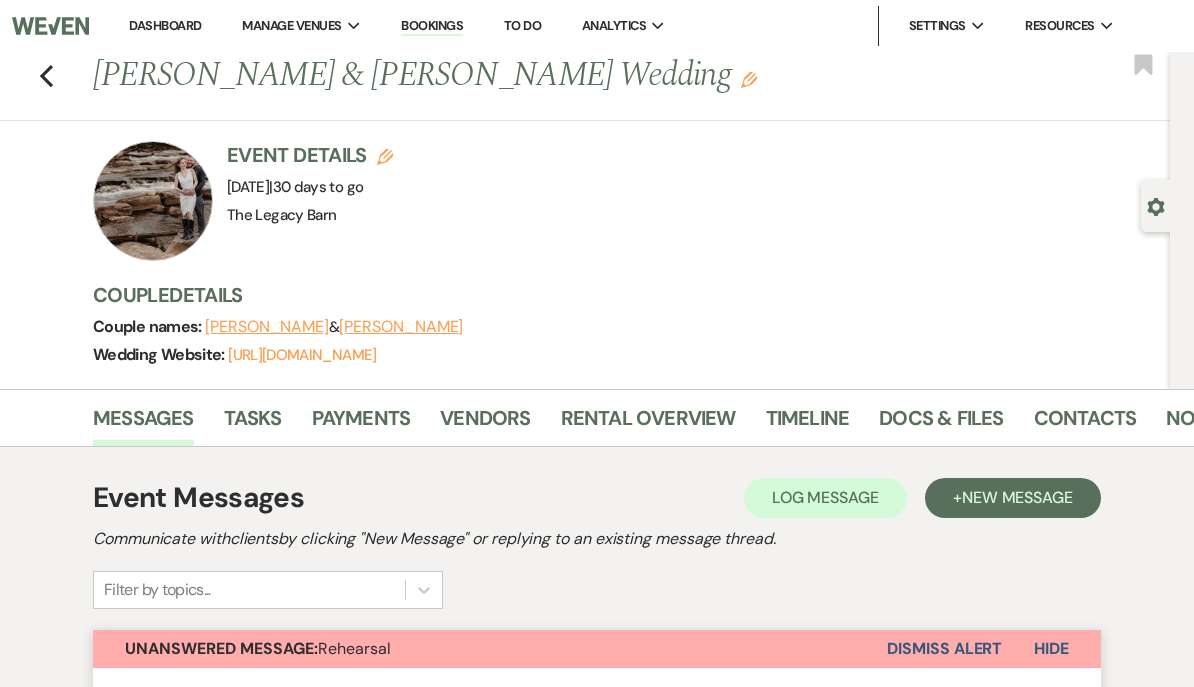 scroll, scrollTop: -43, scrollLeft: 0, axis: vertical 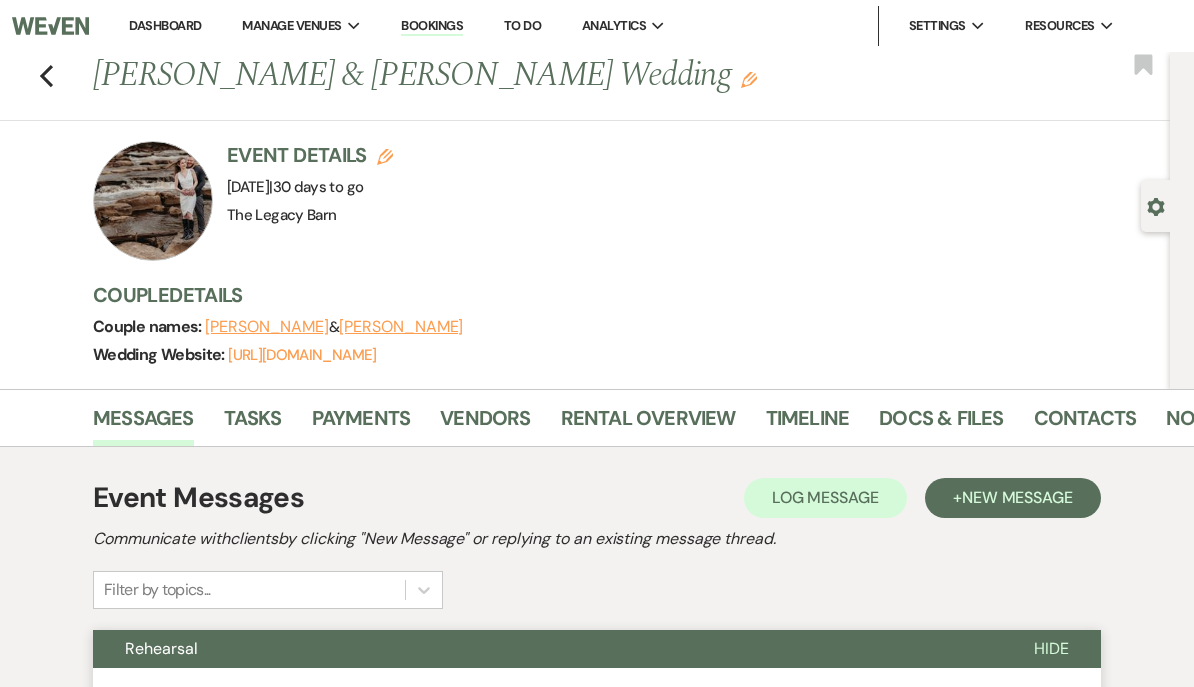 click on "Dashboard" at bounding box center [165, 25] 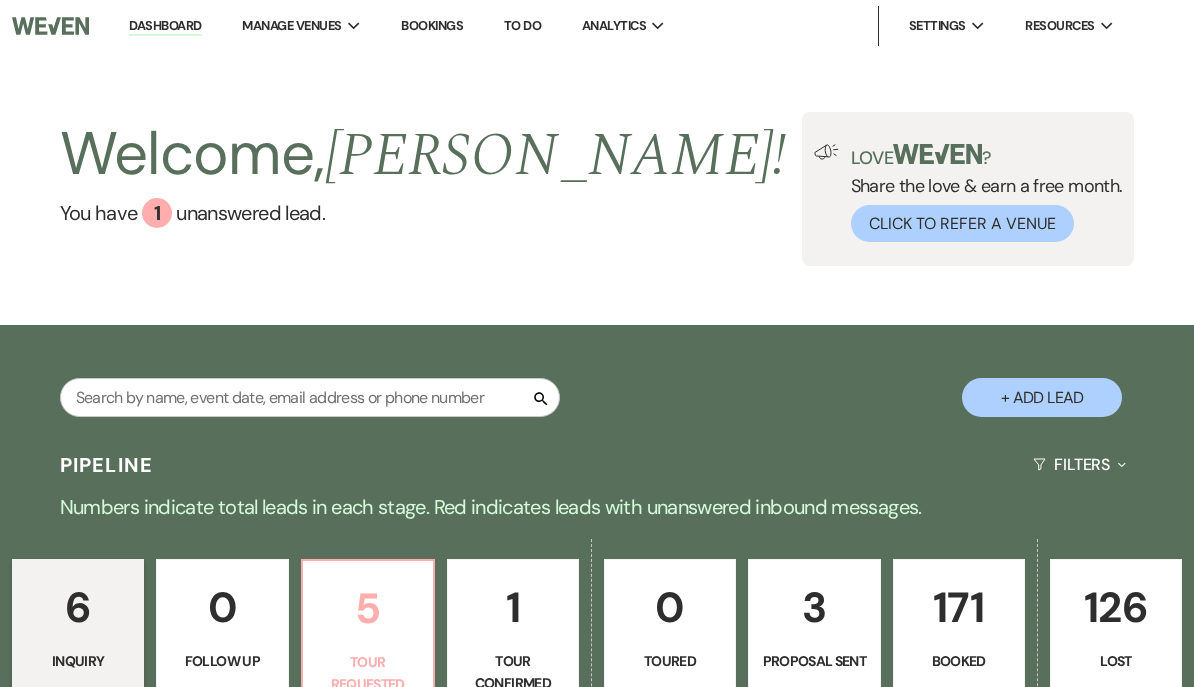 click on "5" at bounding box center [368, 608] 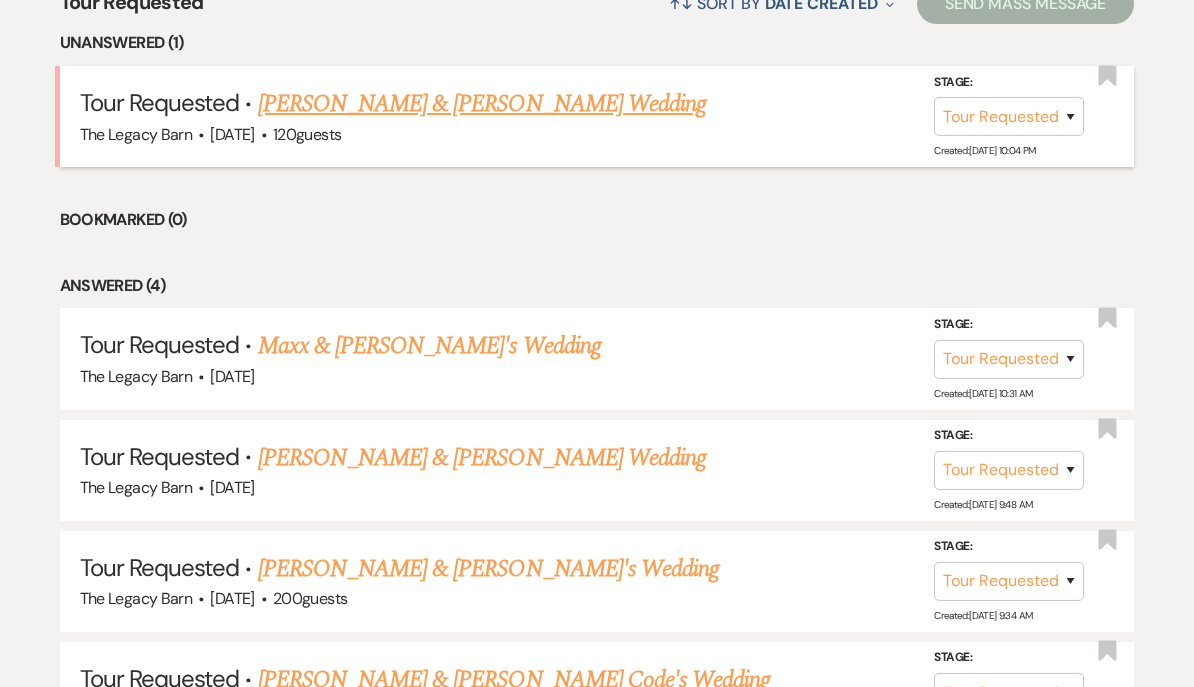 scroll, scrollTop: 808, scrollLeft: 0, axis: vertical 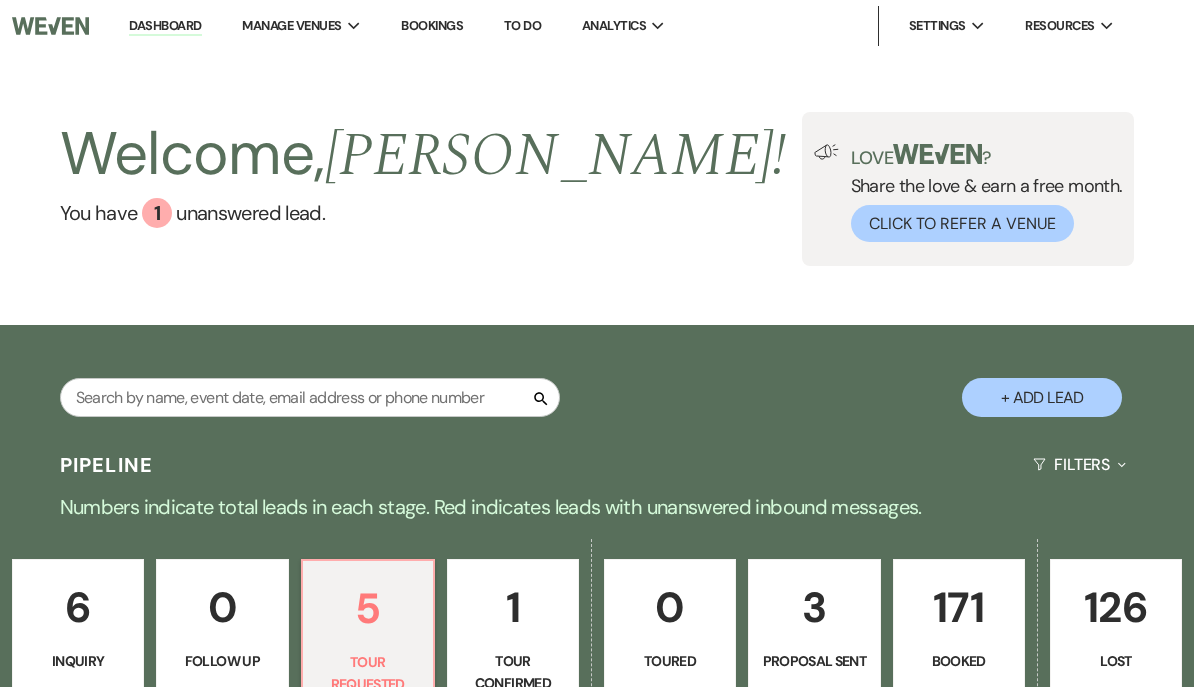 select on "2" 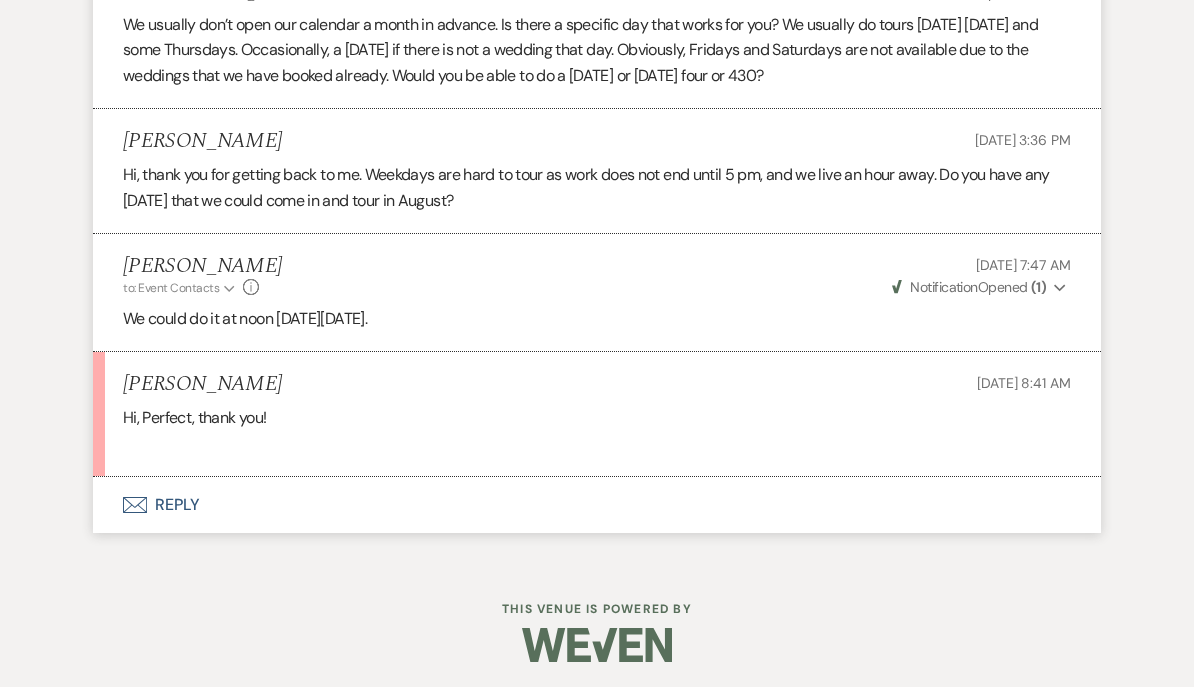 click on "Envelope Reply" at bounding box center (597, 505) 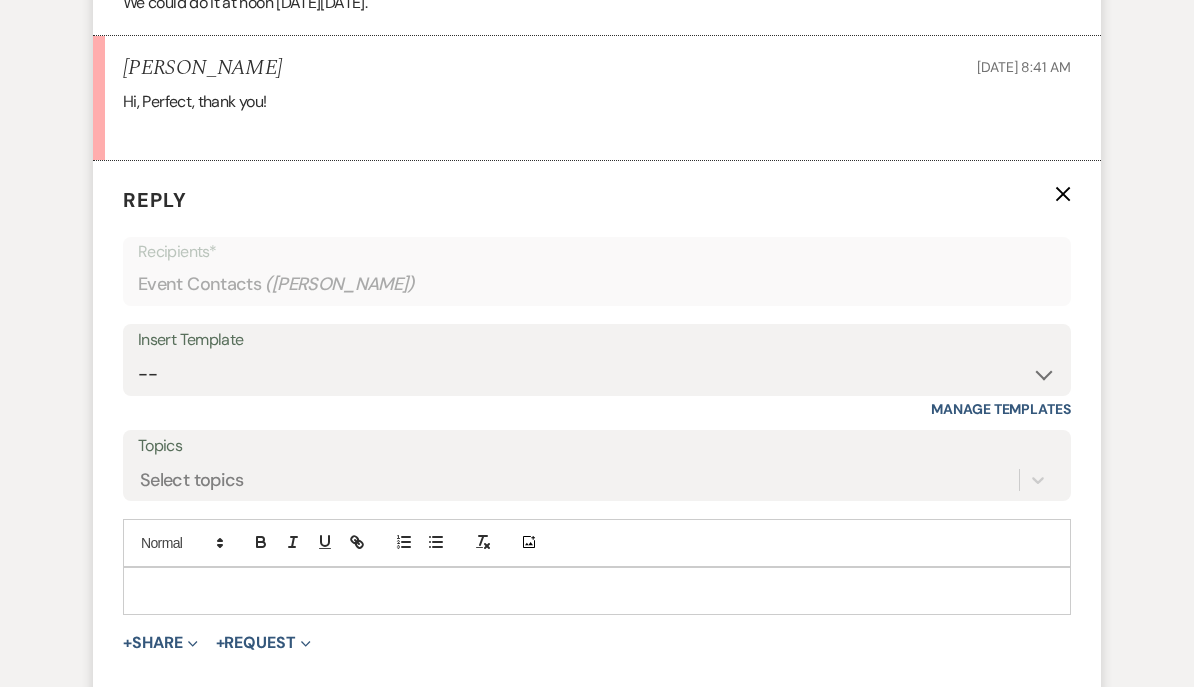 scroll, scrollTop: 2517, scrollLeft: 0, axis: vertical 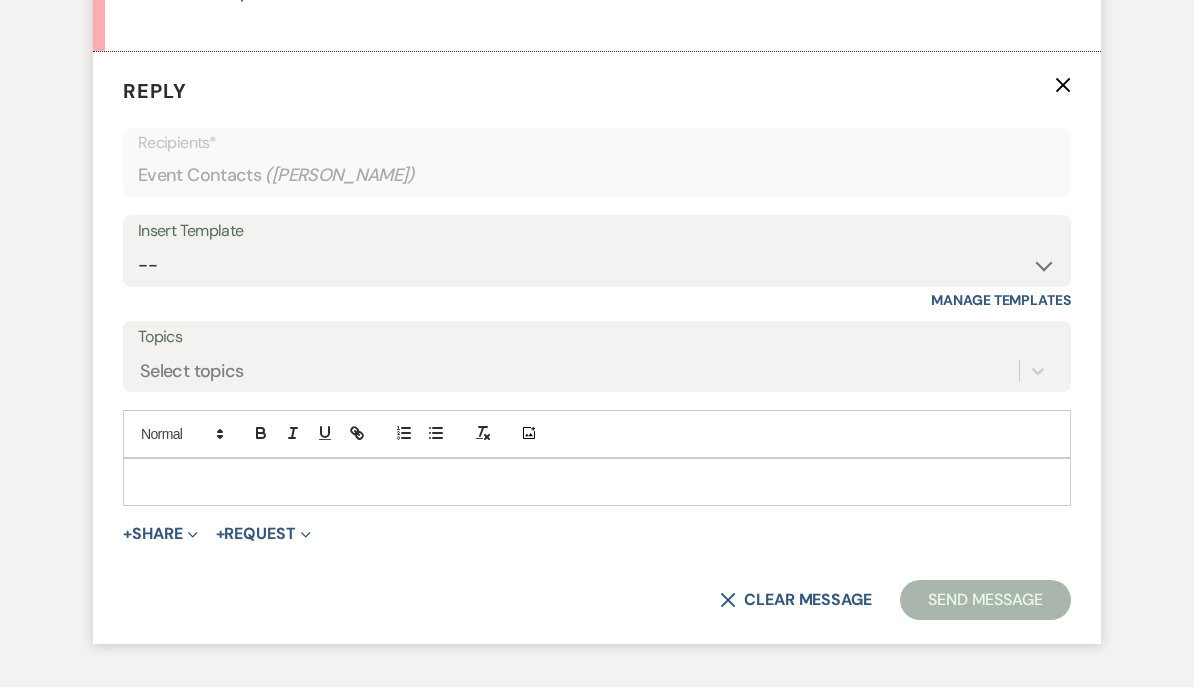 click at bounding box center (597, 482) 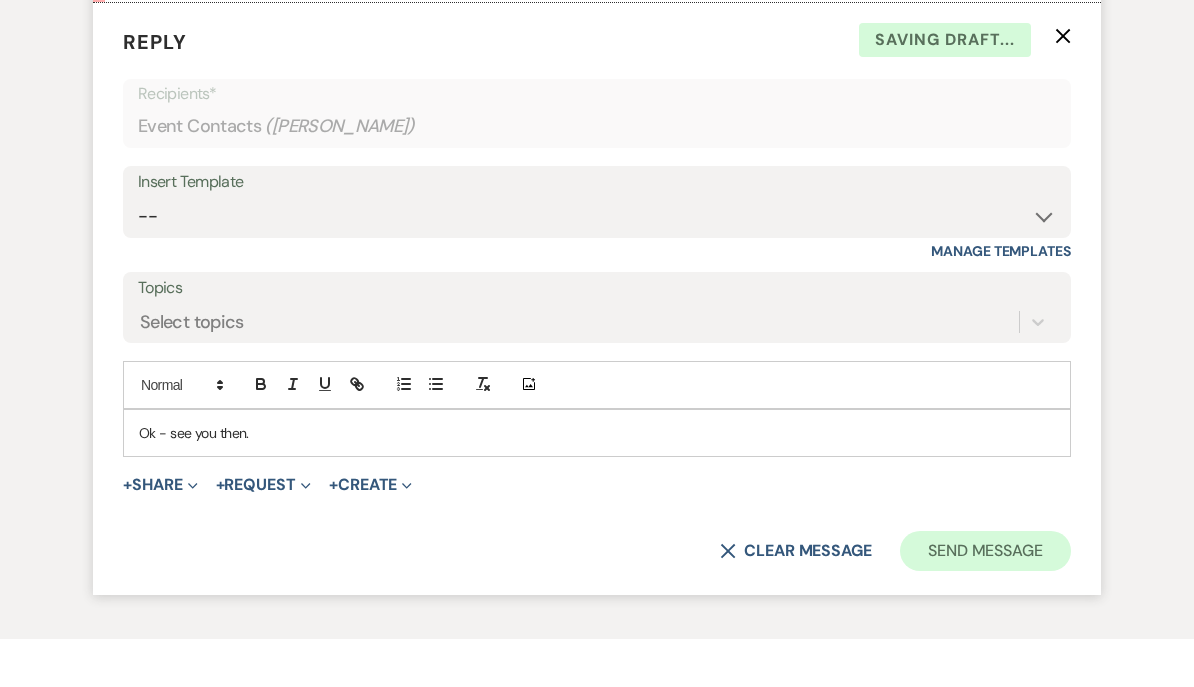 click on "Send Message" at bounding box center (985, 600) 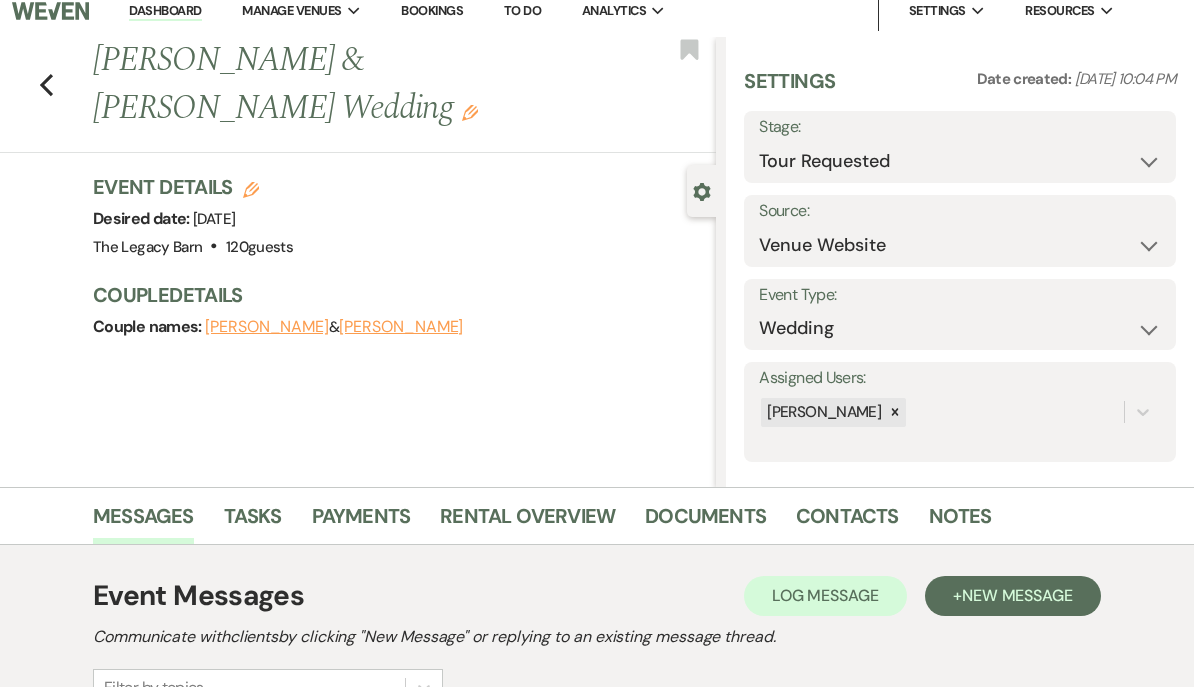 scroll, scrollTop: 0, scrollLeft: 0, axis: both 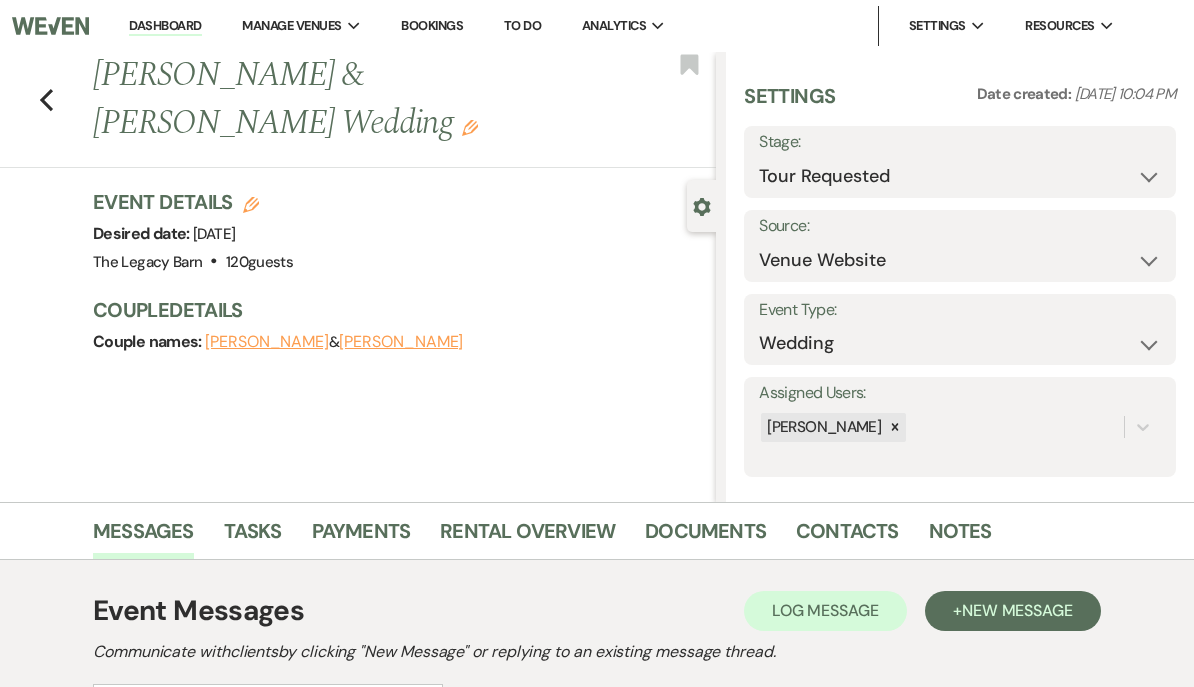 click on "Dashboard" at bounding box center (165, 26) 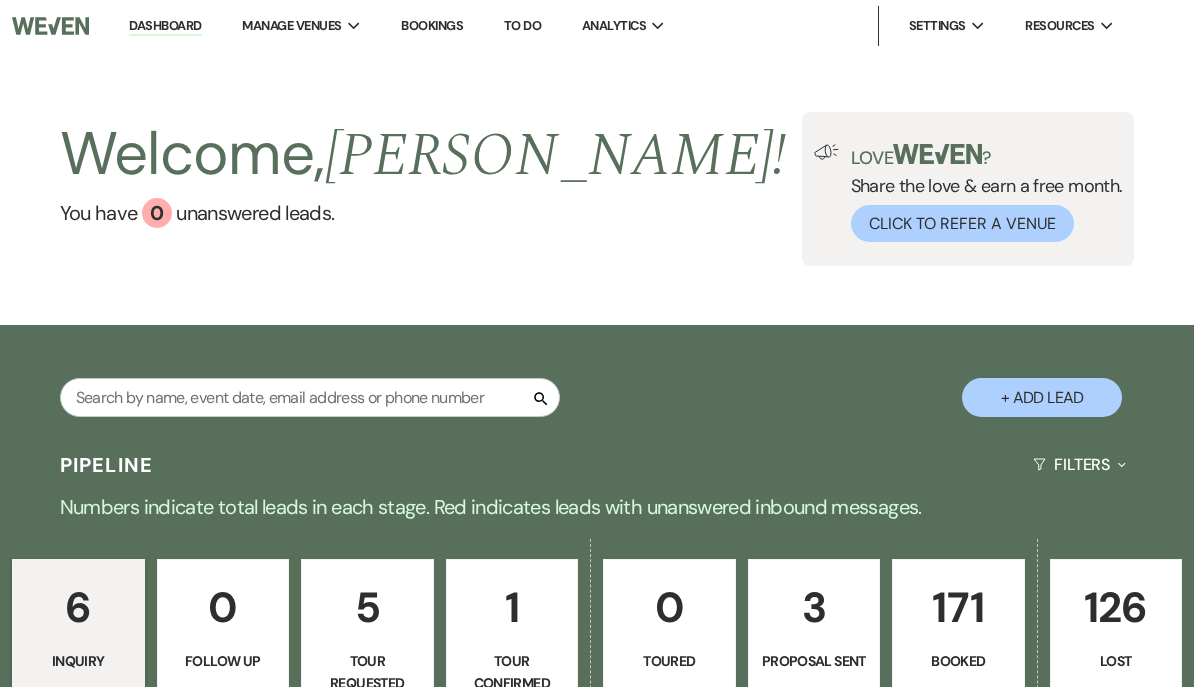 click on "171" at bounding box center [958, 607] 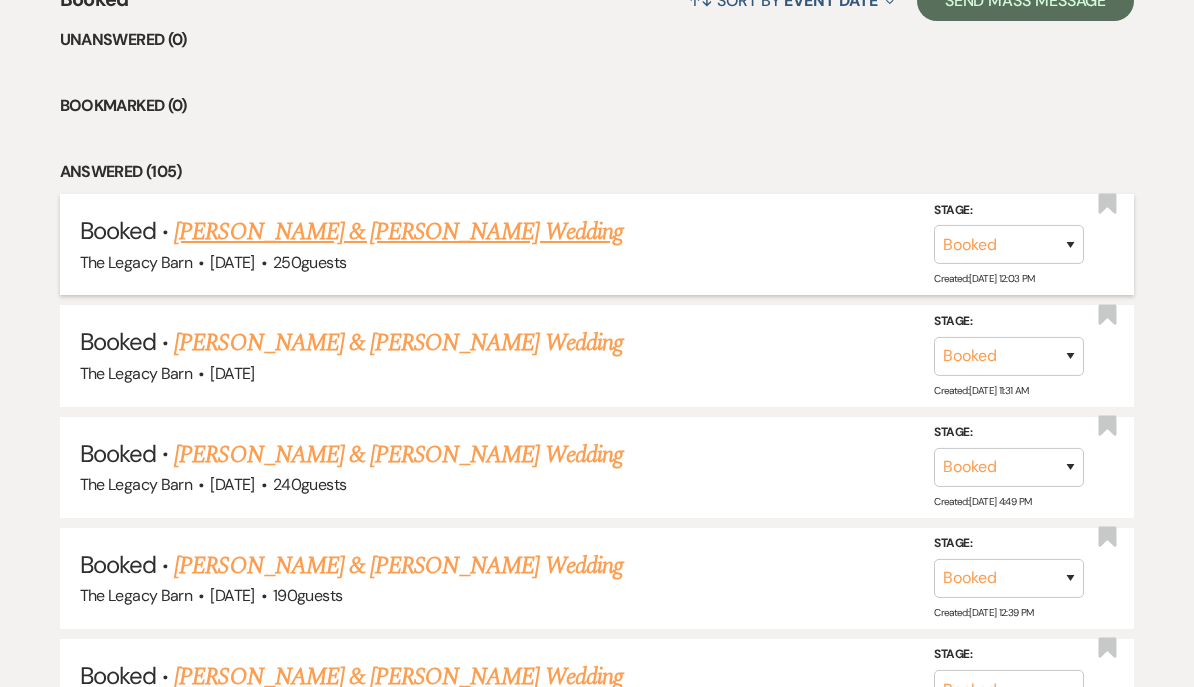scroll, scrollTop: 809, scrollLeft: 0, axis: vertical 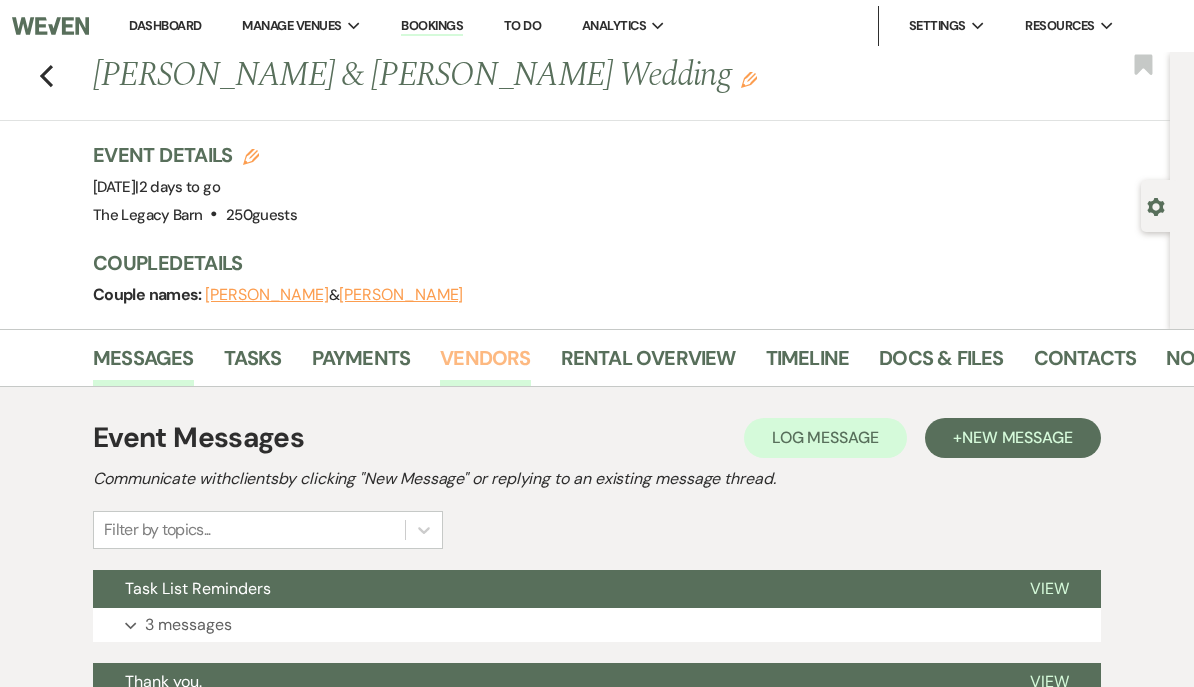 click on "Vendors" at bounding box center [485, 364] 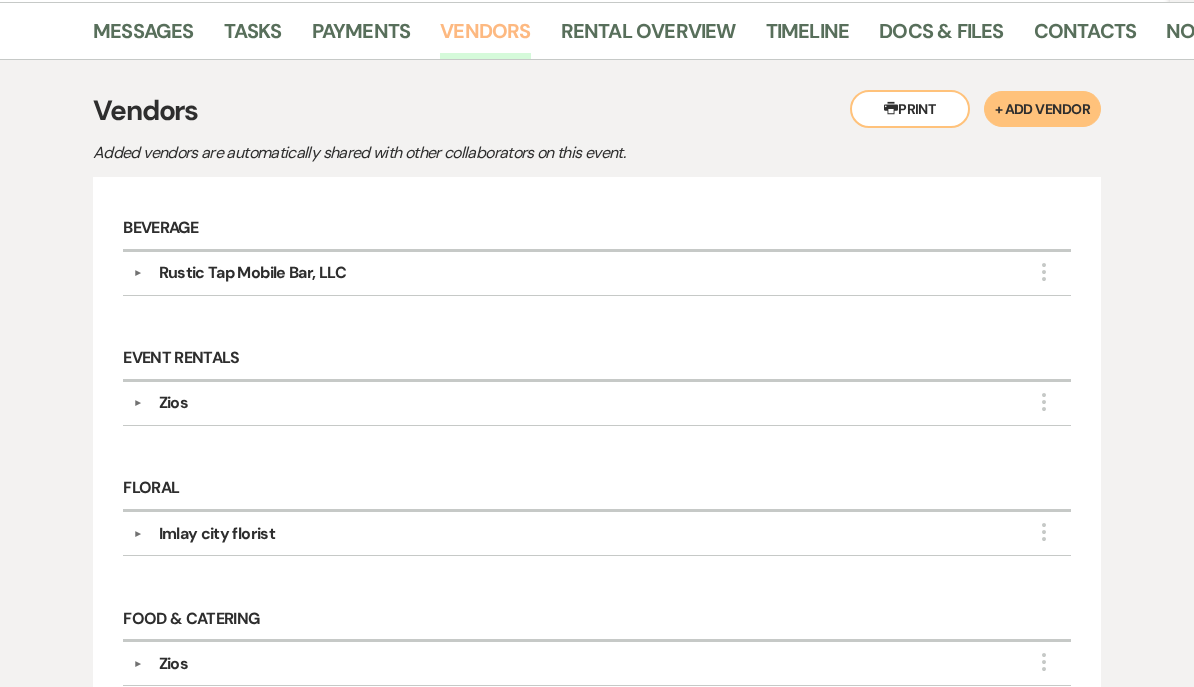 scroll, scrollTop: 319, scrollLeft: 0, axis: vertical 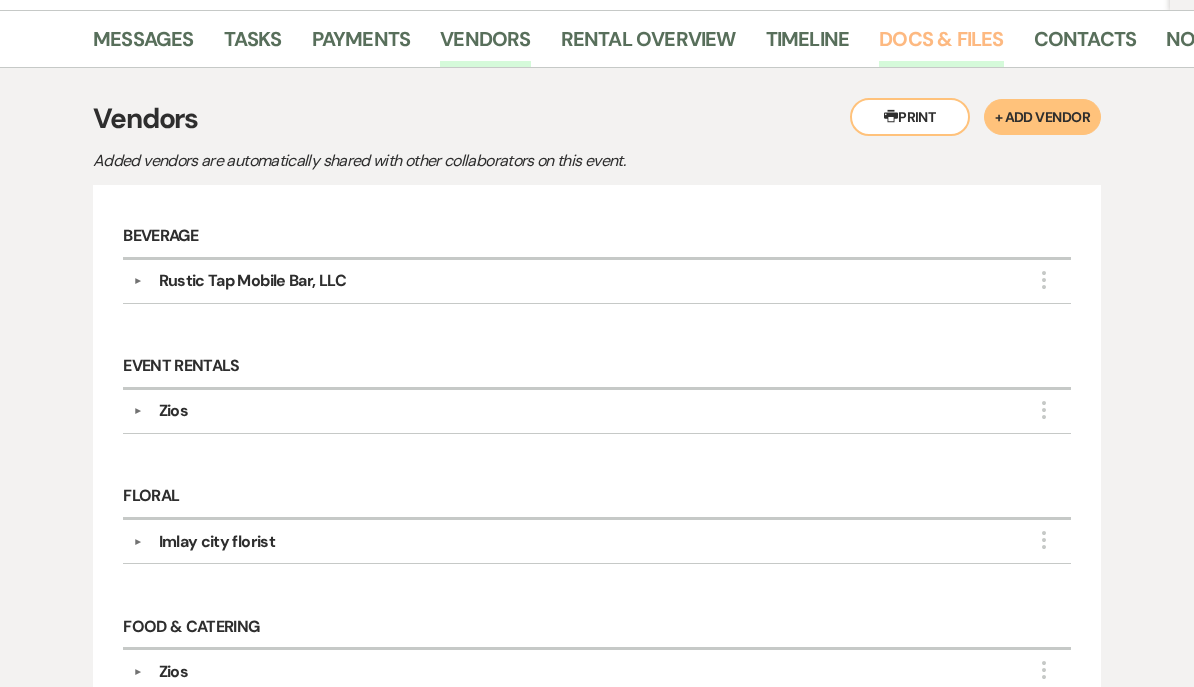 click on "Docs & Files" at bounding box center [941, 45] 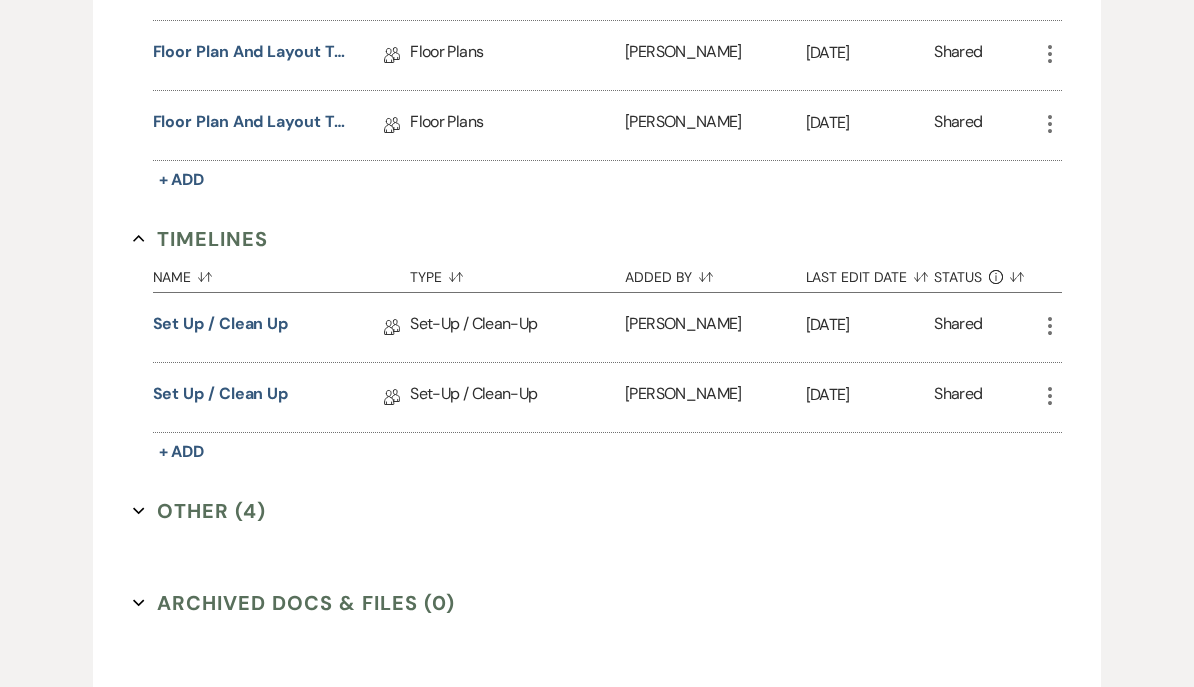 scroll, scrollTop: 1595, scrollLeft: 0, axis: vertical 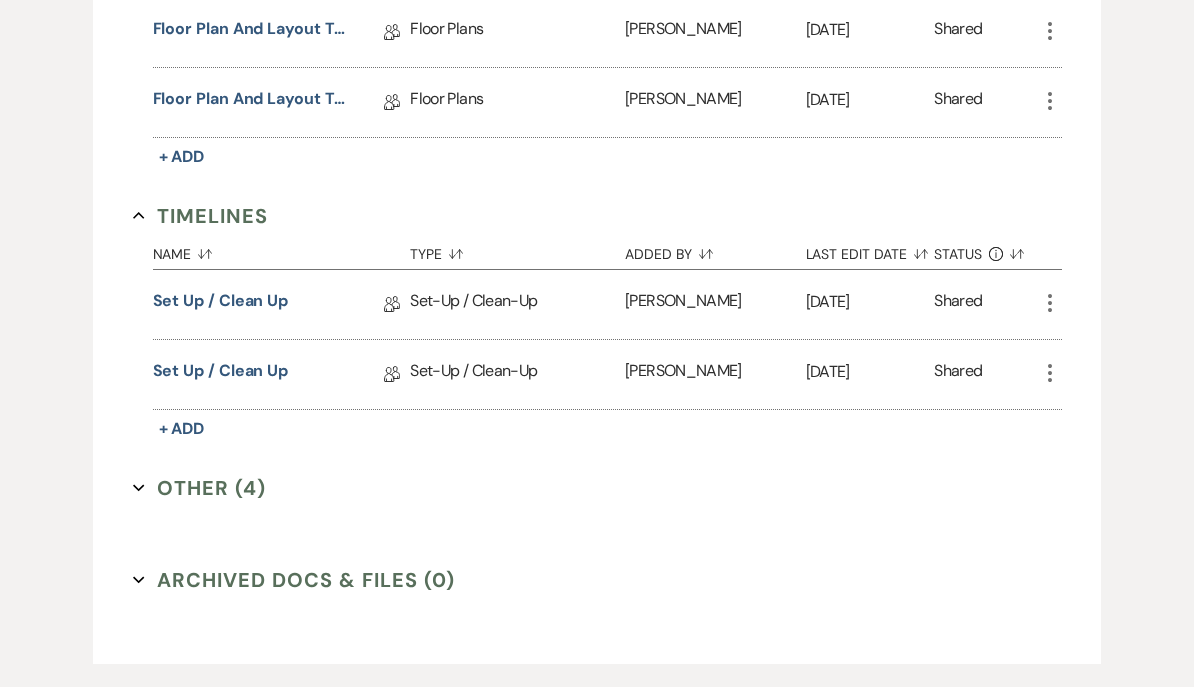 click on "Other (4) Expand" at bounding box center (200, 488) 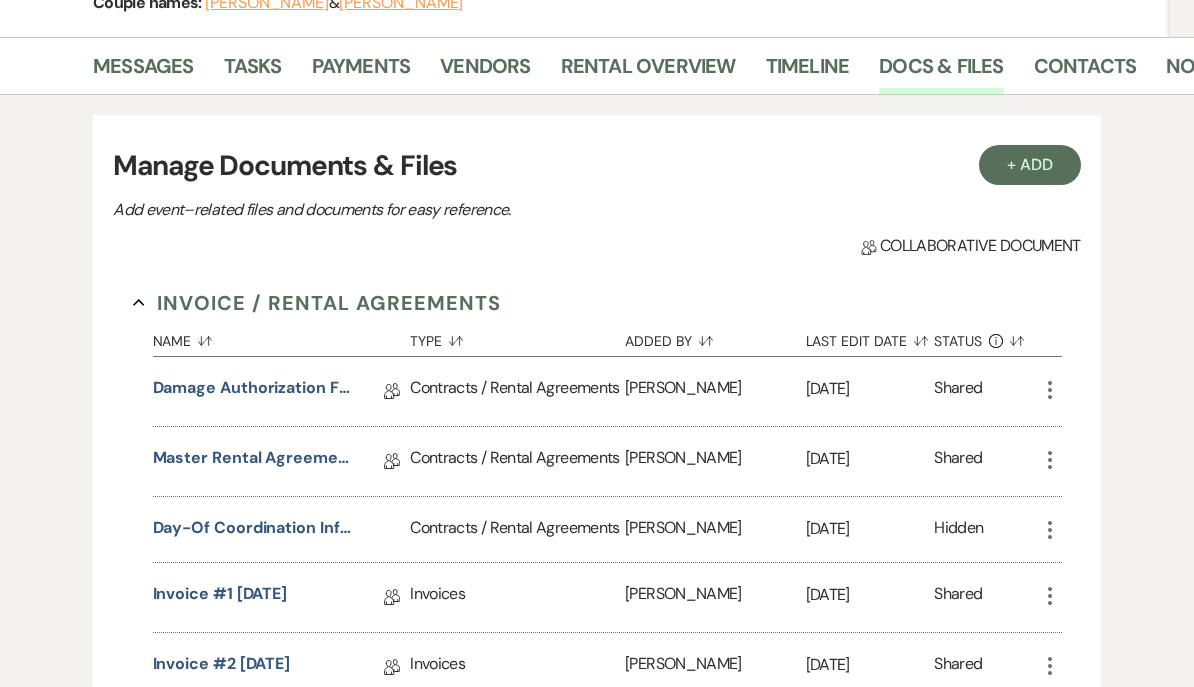 scroll, scrollTop: 291, scrollLeft: 0, axis: vertical 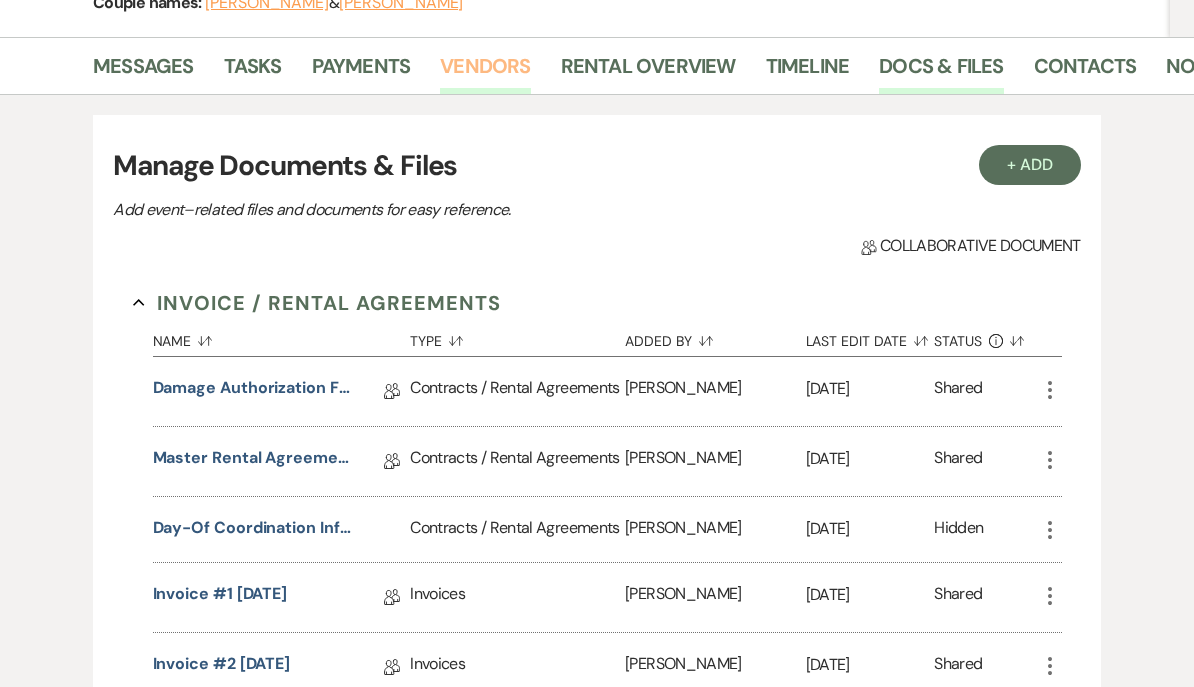 click on "Vendors" at bounding box center (485, 73) 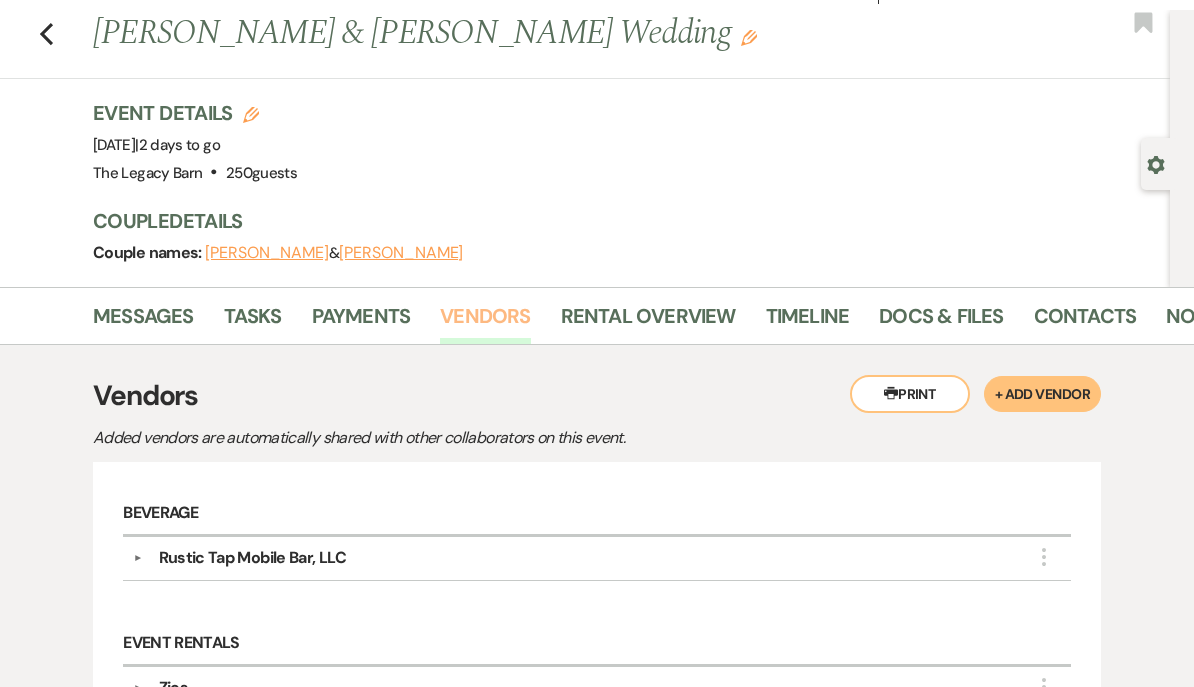 scroll, scrollTop: 0, scrollLeft: 0, axis: both 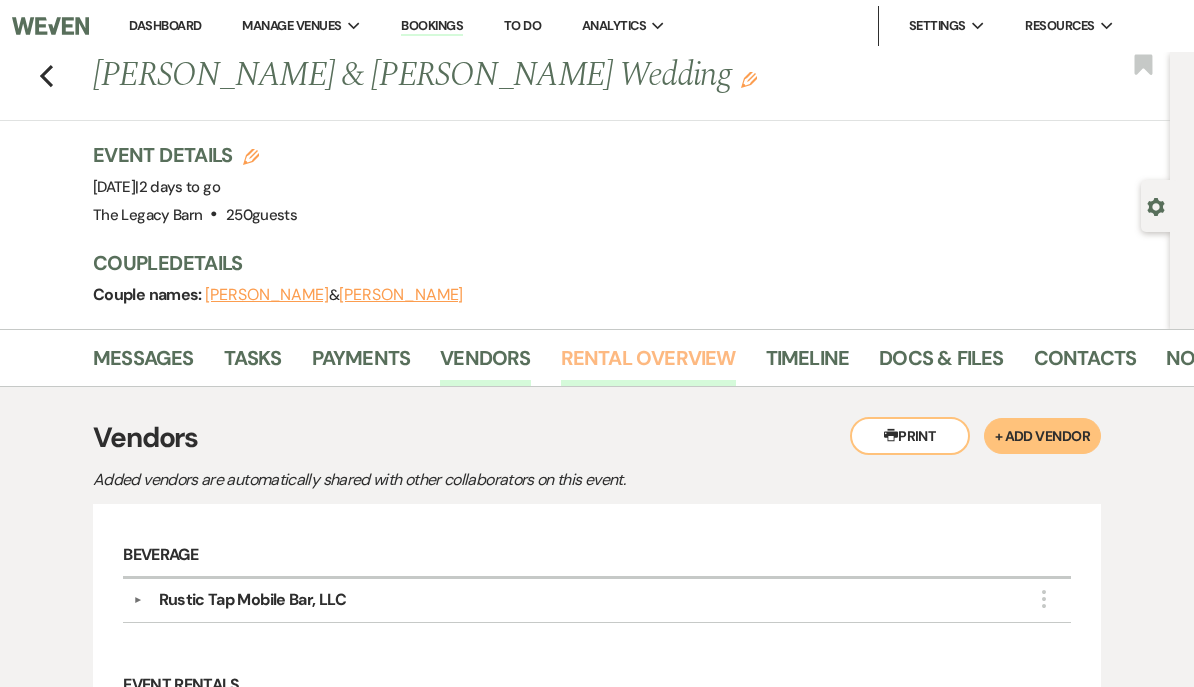 click on "Rental Overview" at bounding box center [648, 364] 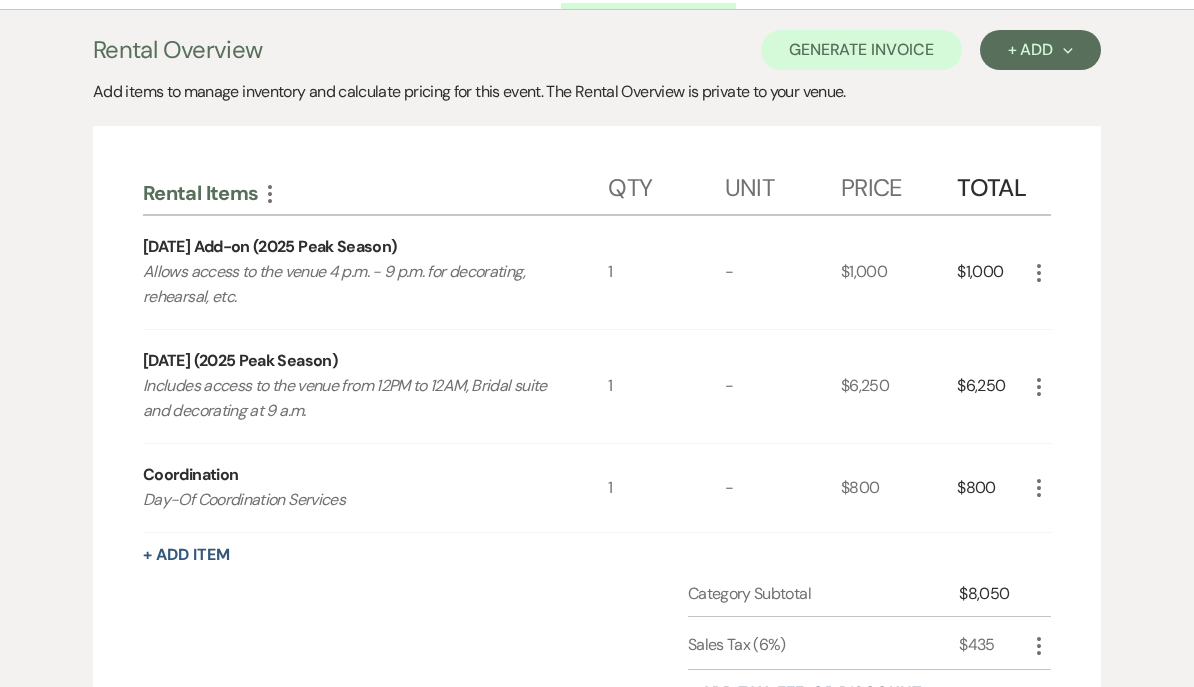 scroll, scrollTop: 0, scrollLeft: 0, axis: both 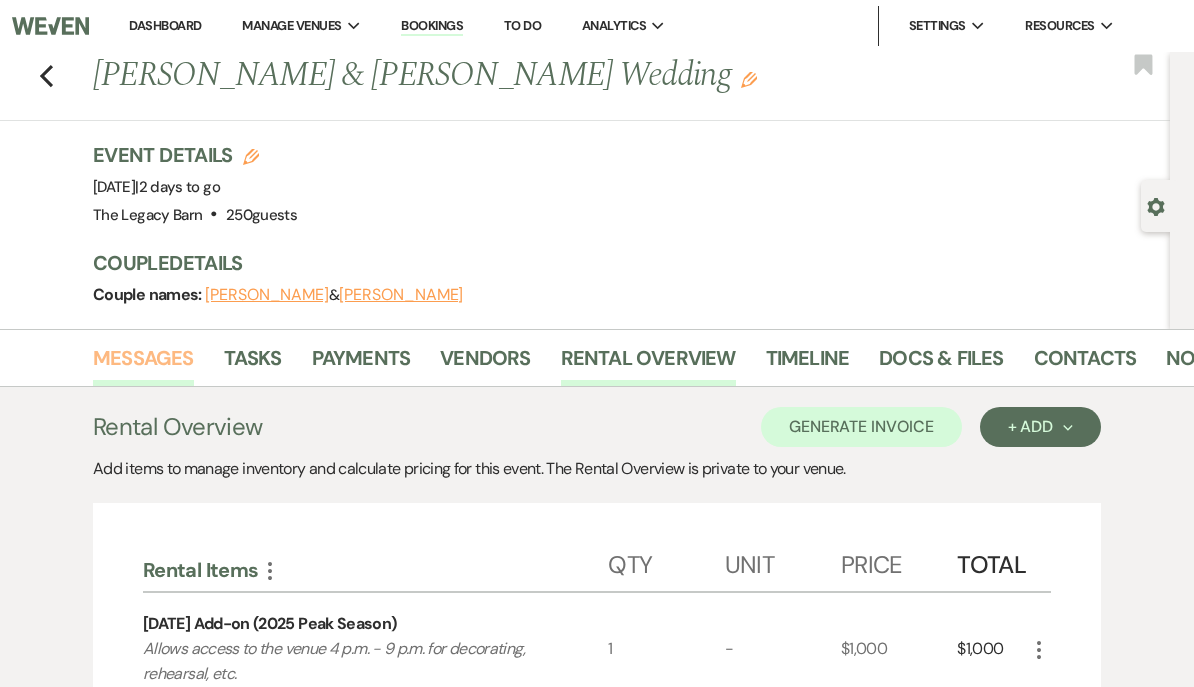 click on "Messages" at bounding box center [143, 364] 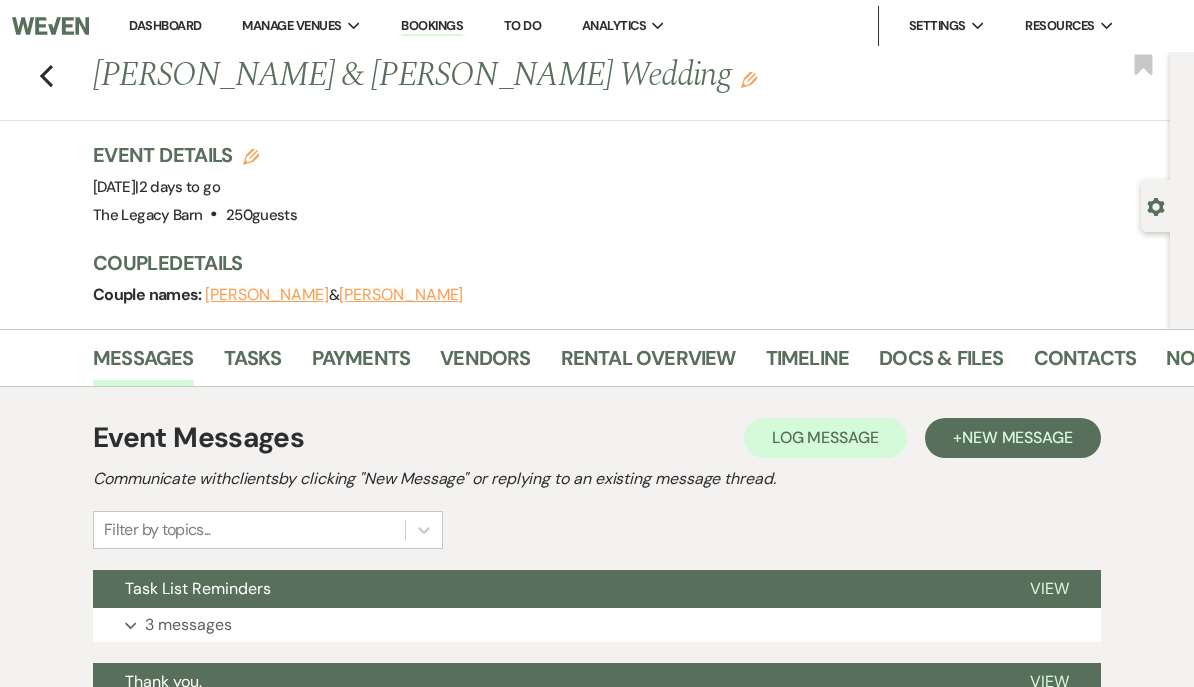 click on "Dashboard" at bounding box center (165, 25) 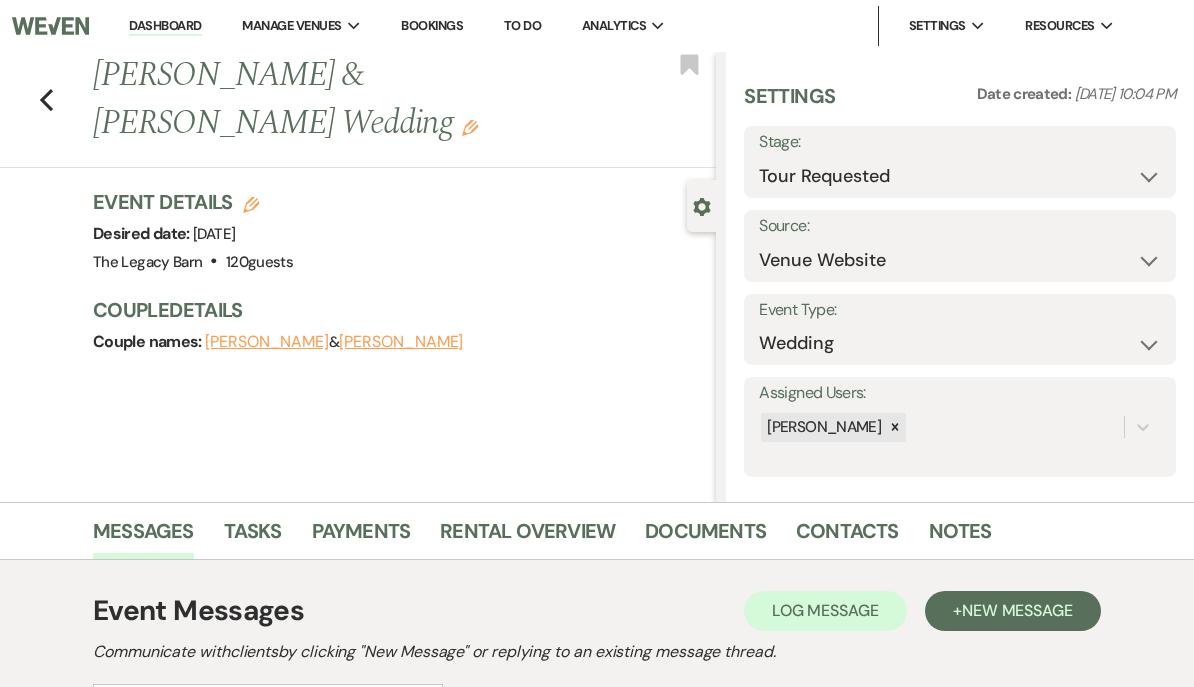 scroll, scrollTop: 0, scrollLeft: 0, axis: both 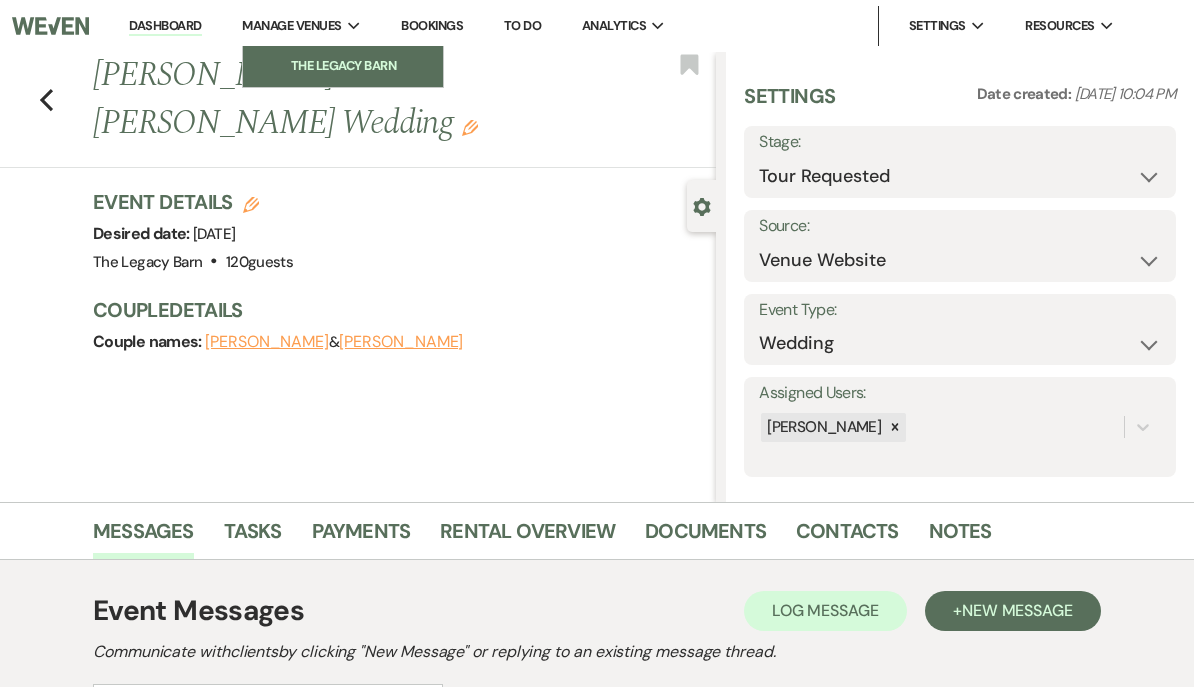 click on "The Legacy Barn" at bounding box center (343, 66) 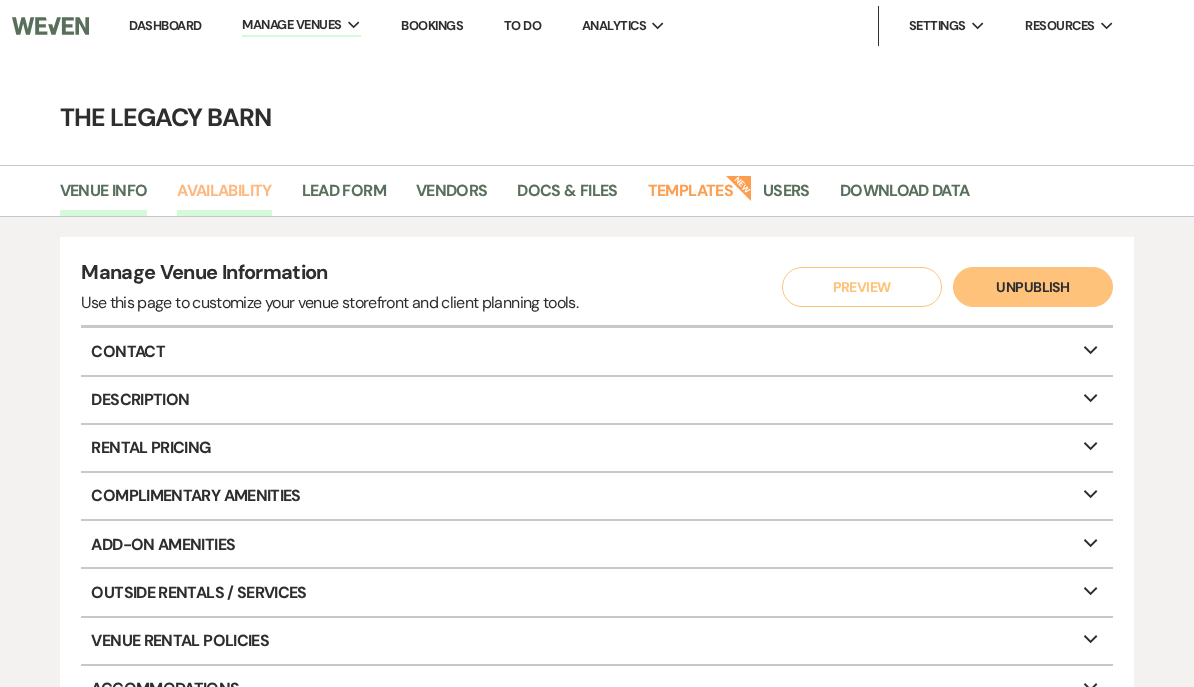 click on "Availability" at bounding box center (224, 197) 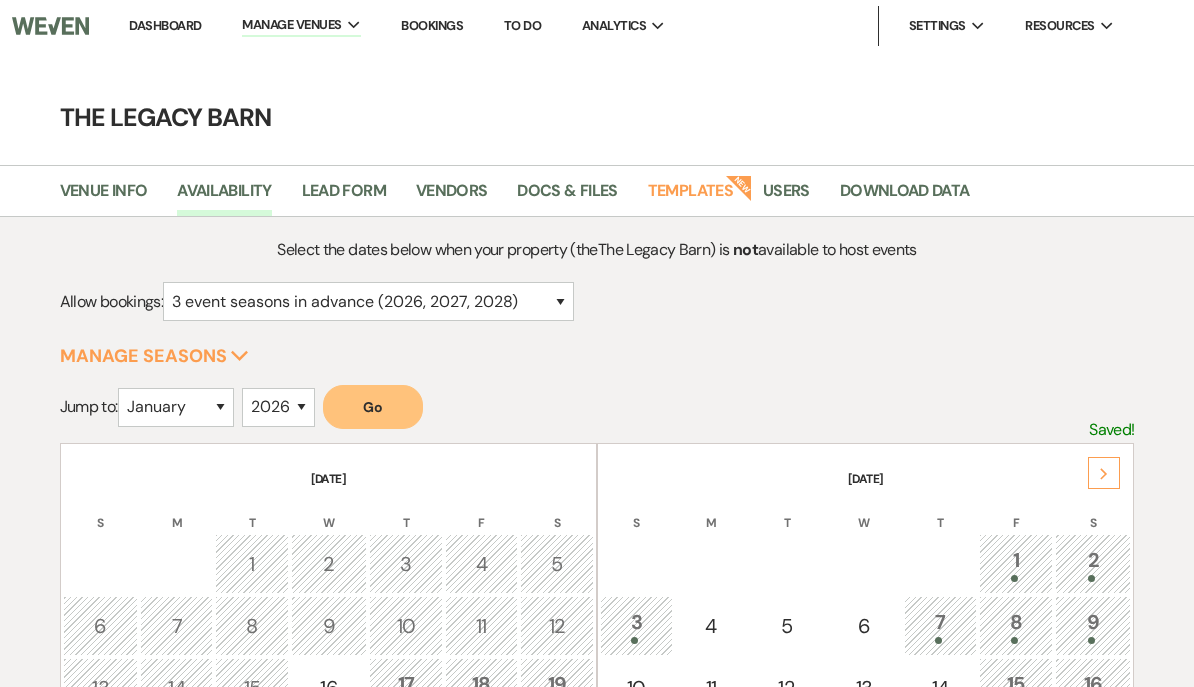click on "Next" 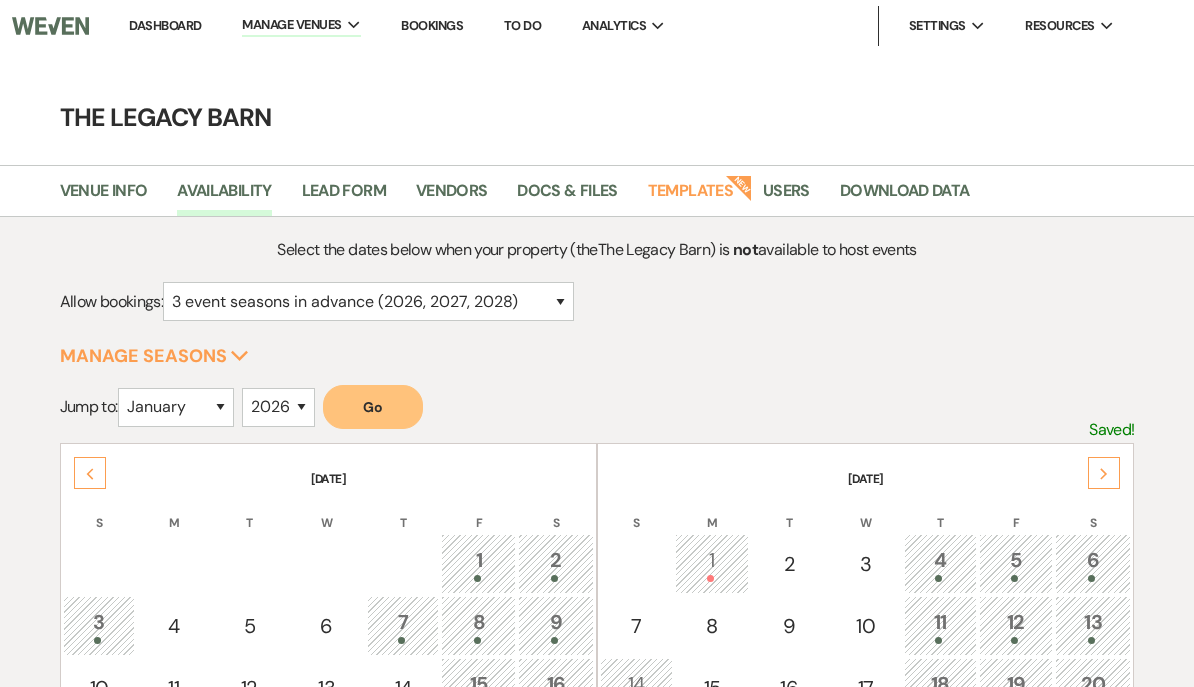 click on "Next" 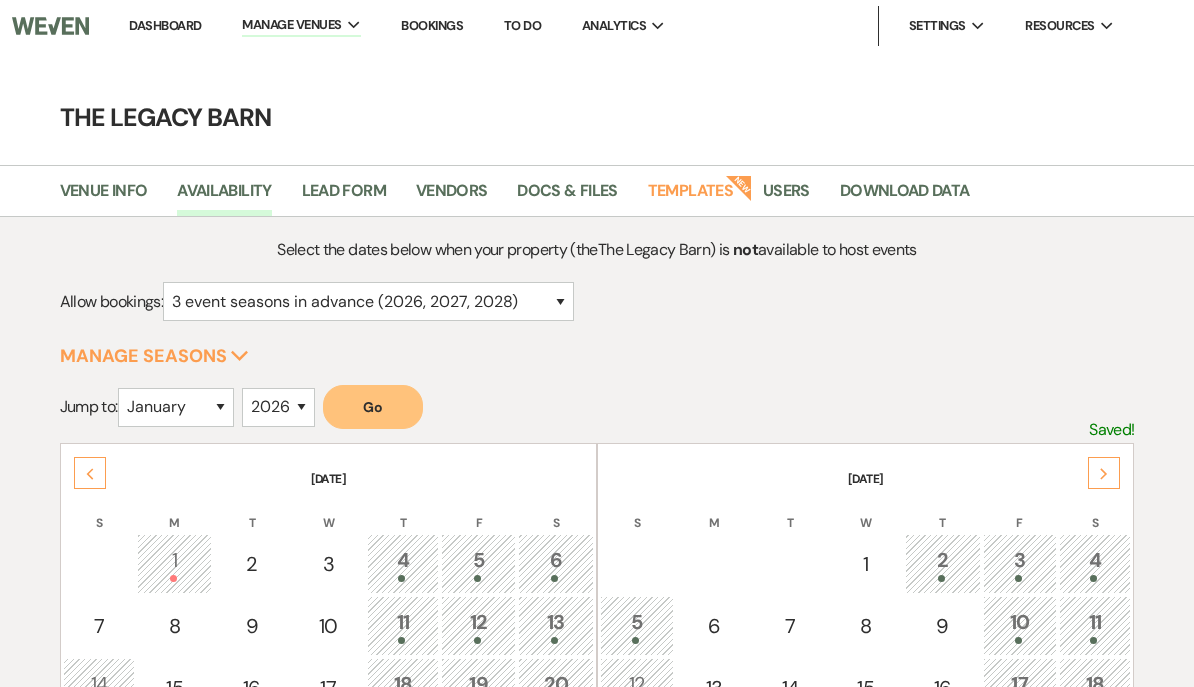 click on "Next" 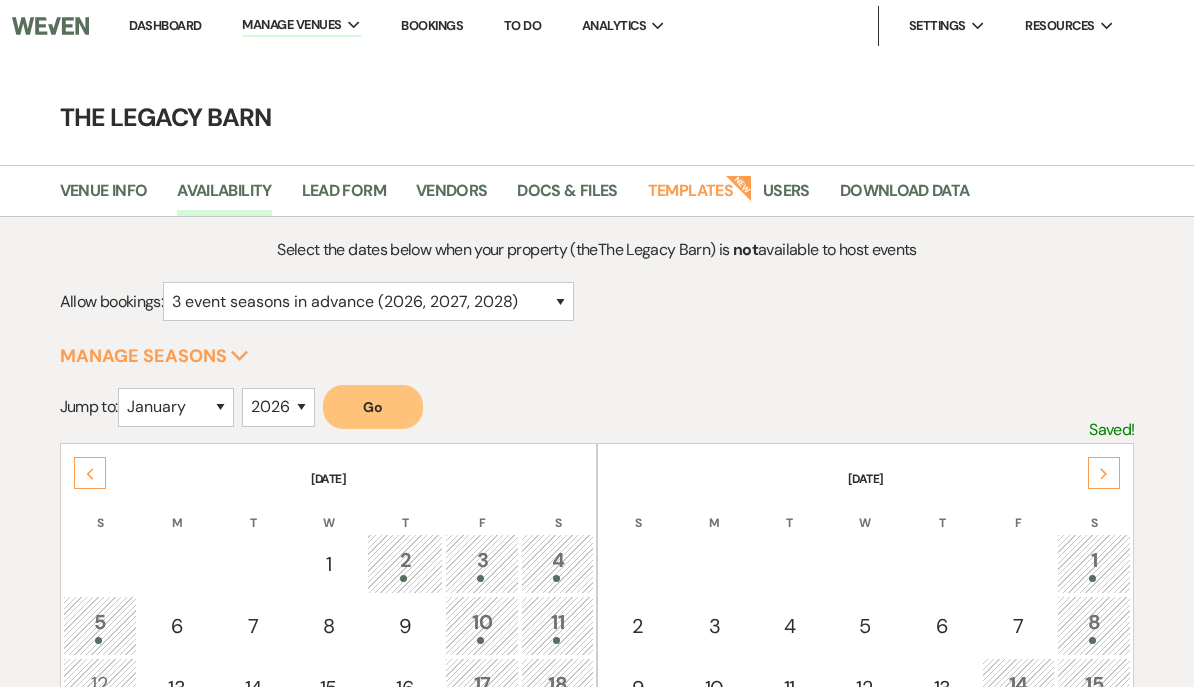 click on "Next" 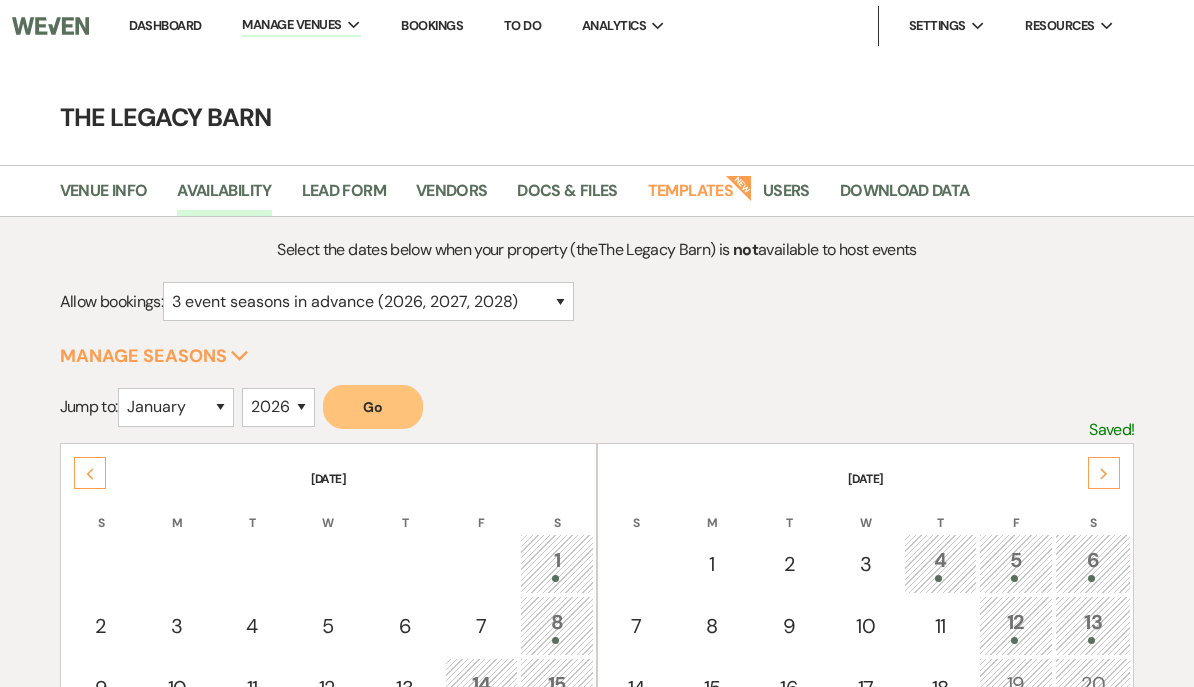 click on "Next" 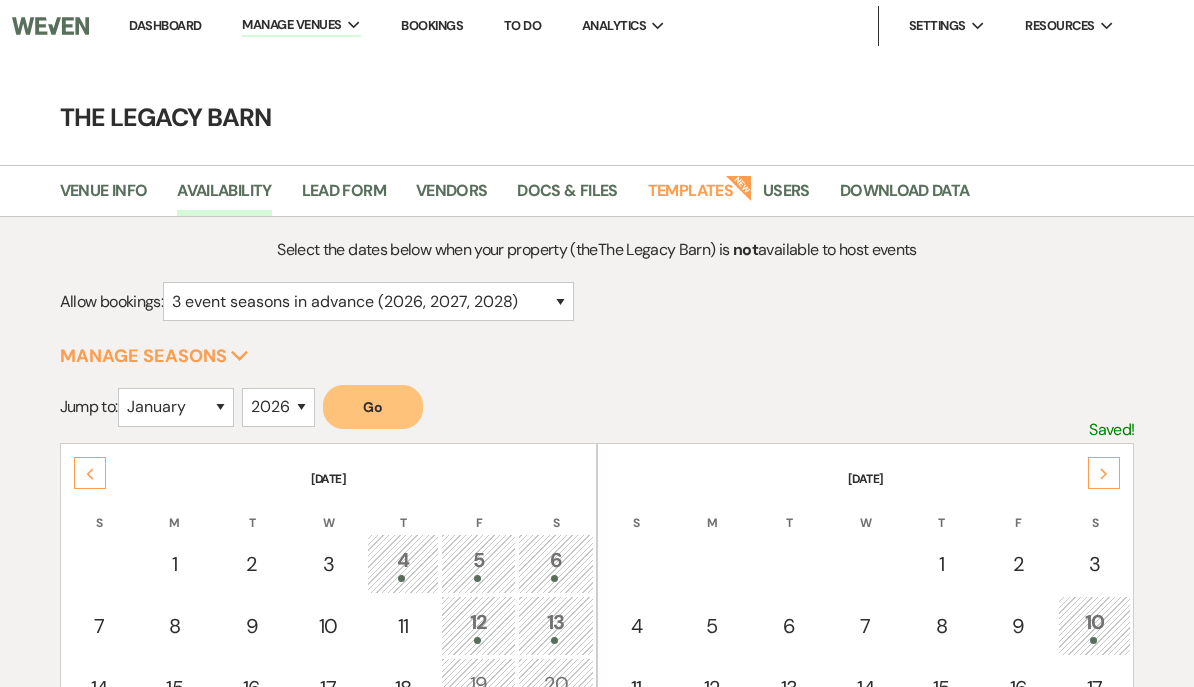 click on "Next" 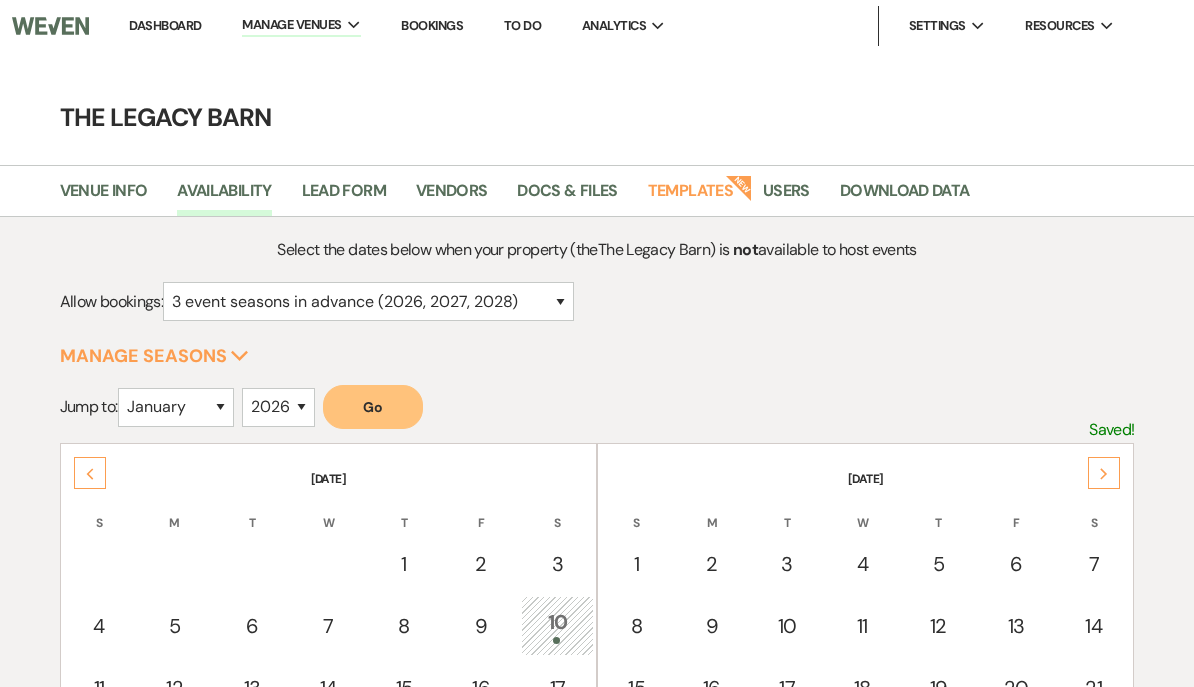 click on "Next" 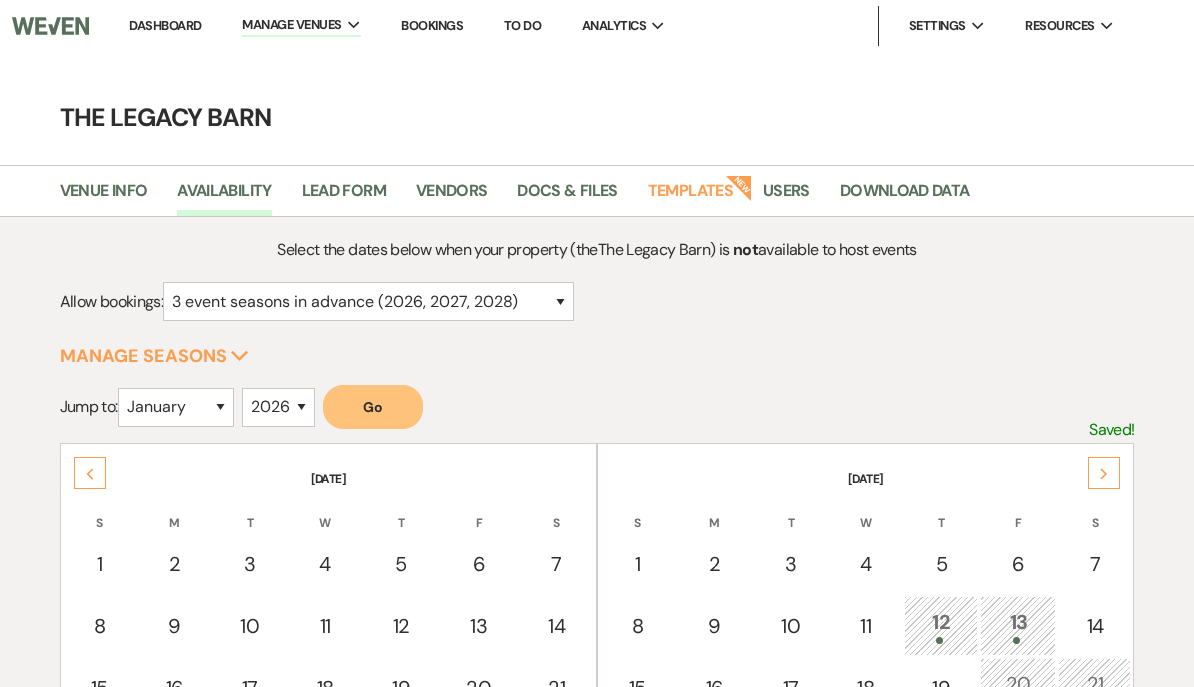 click on "Next" 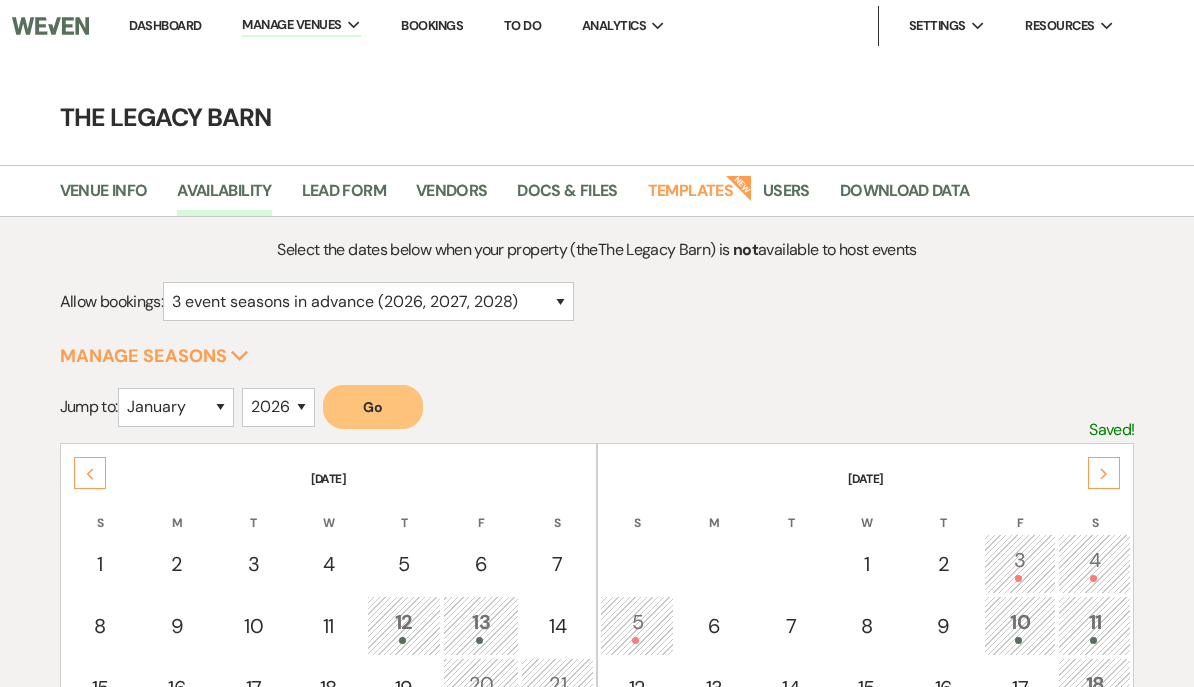 click on "Next" 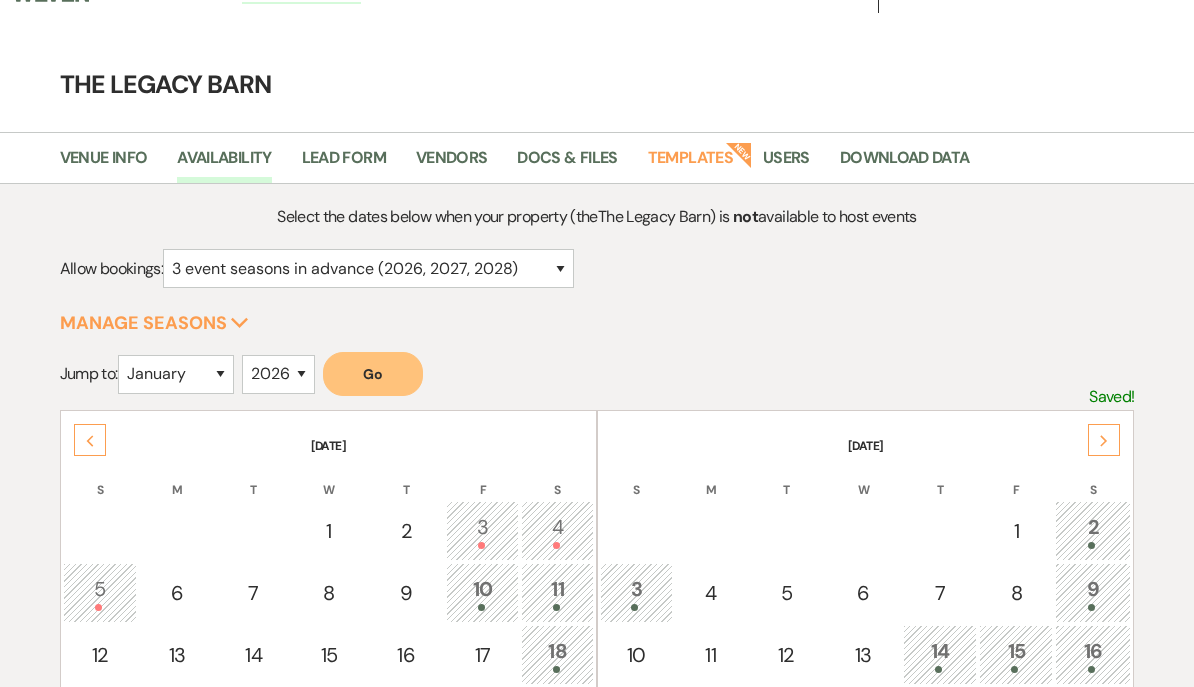 scroll, scrollTop: 0, scrollLeft: 0, axis: both 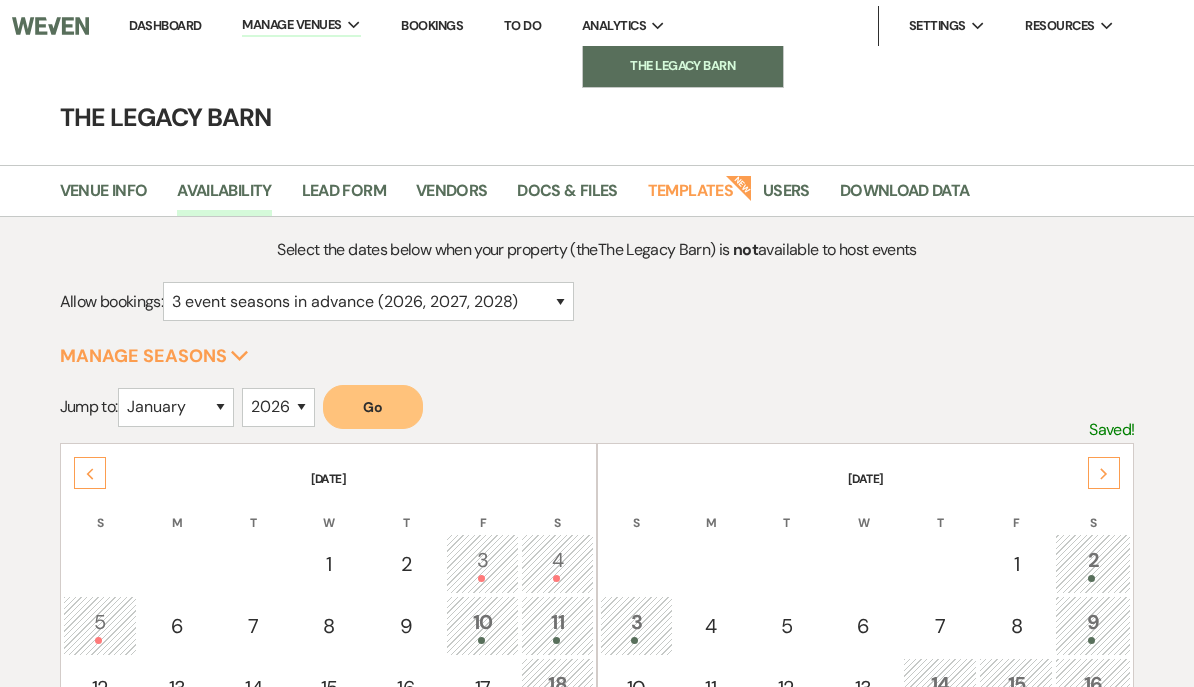 click on "The Legacy Barn" at bounding box center (683, 66) 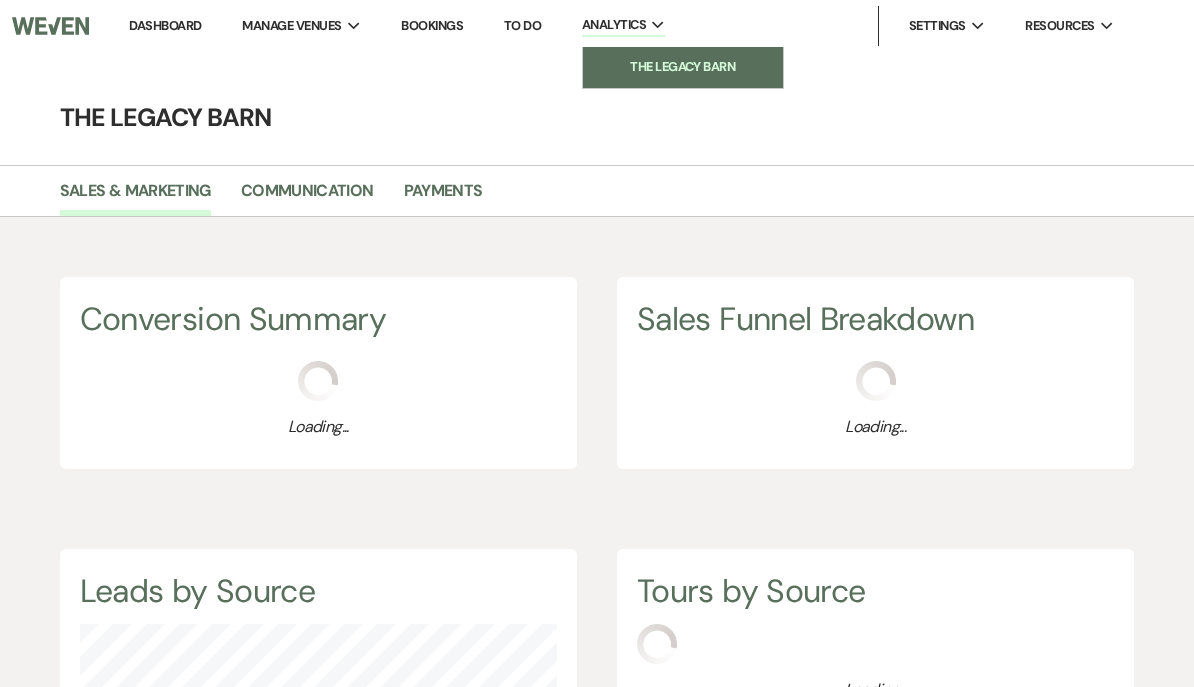 scroll, scrollTop: 999313, scrollLeft: 998806, axis: both 